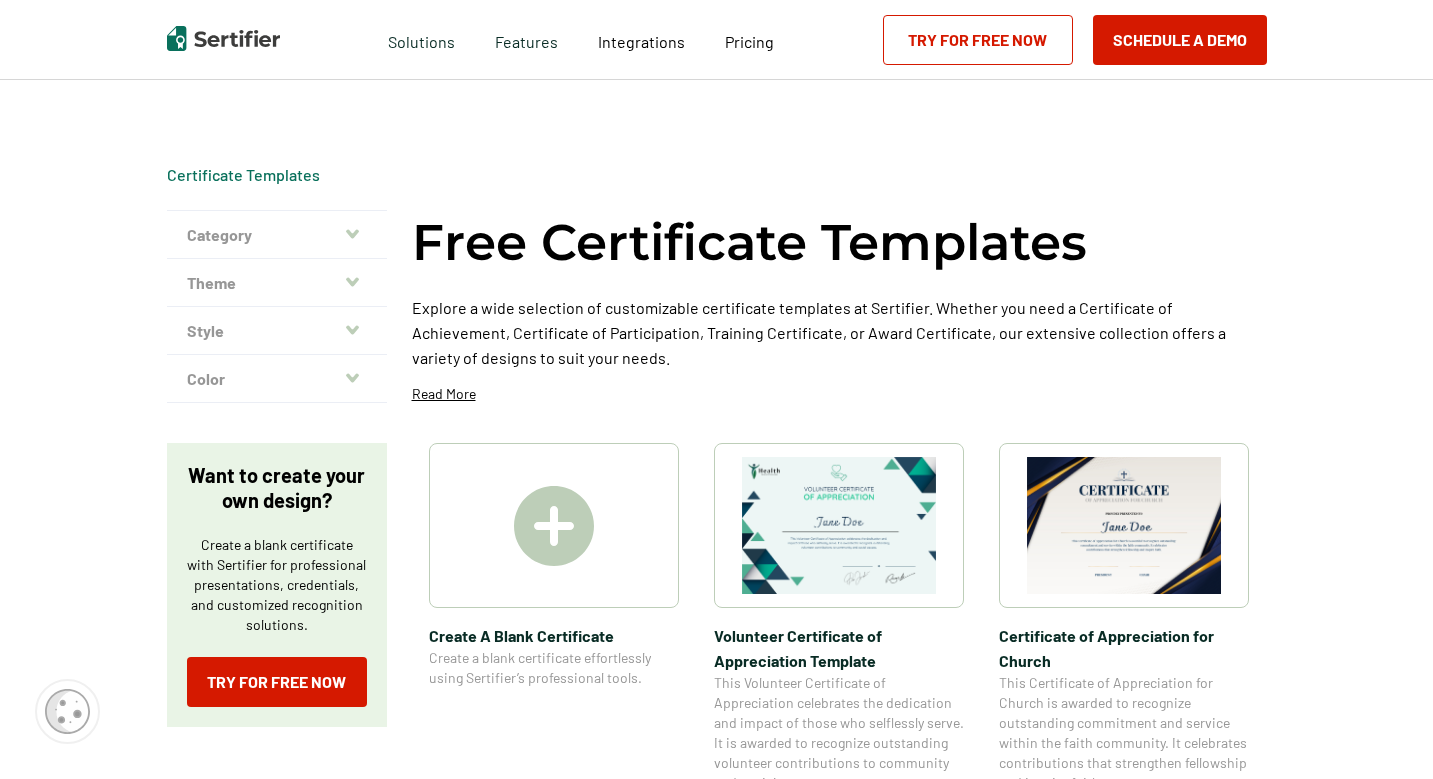 scroll, scrollTop: 89, scrollLeft: 0, axis: vertical 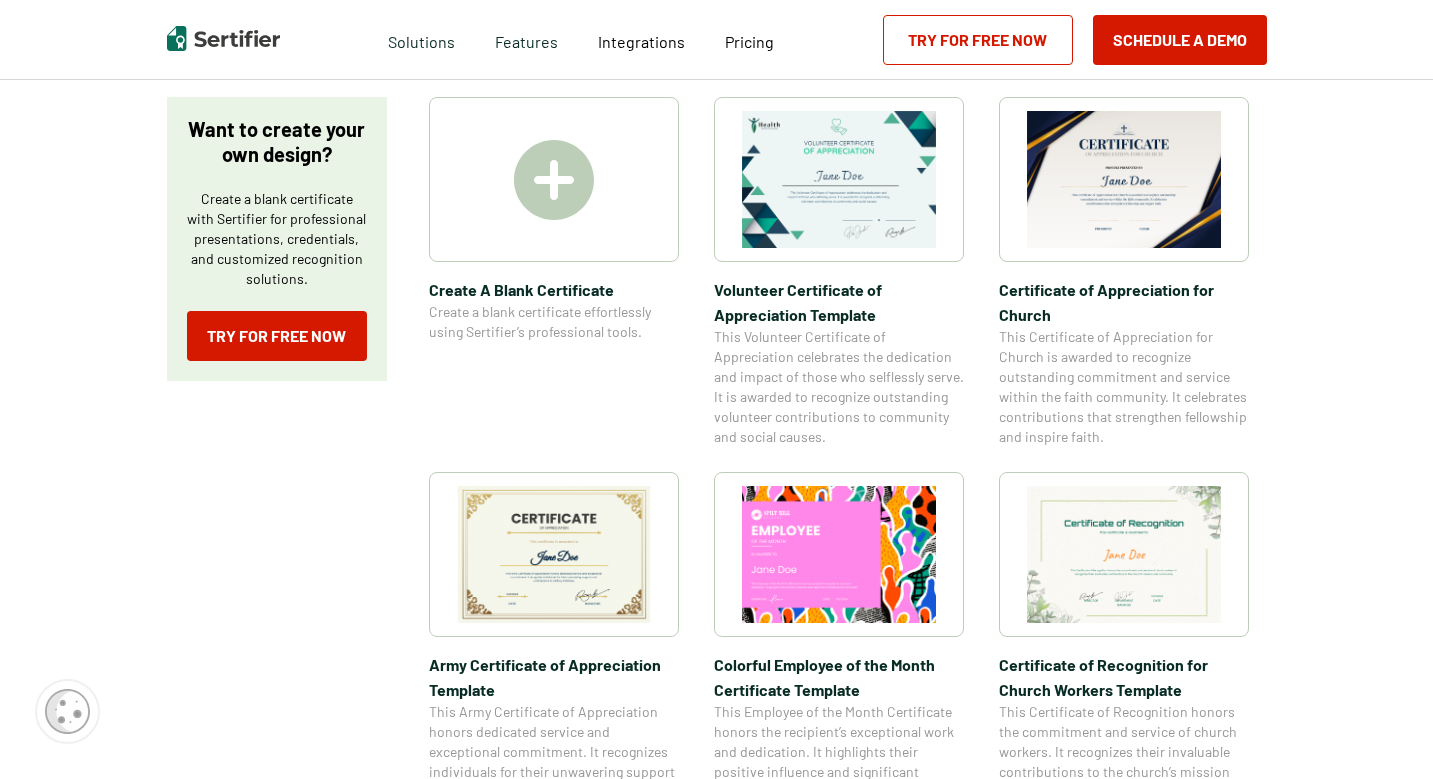 click at bounding box center [1124, 179] 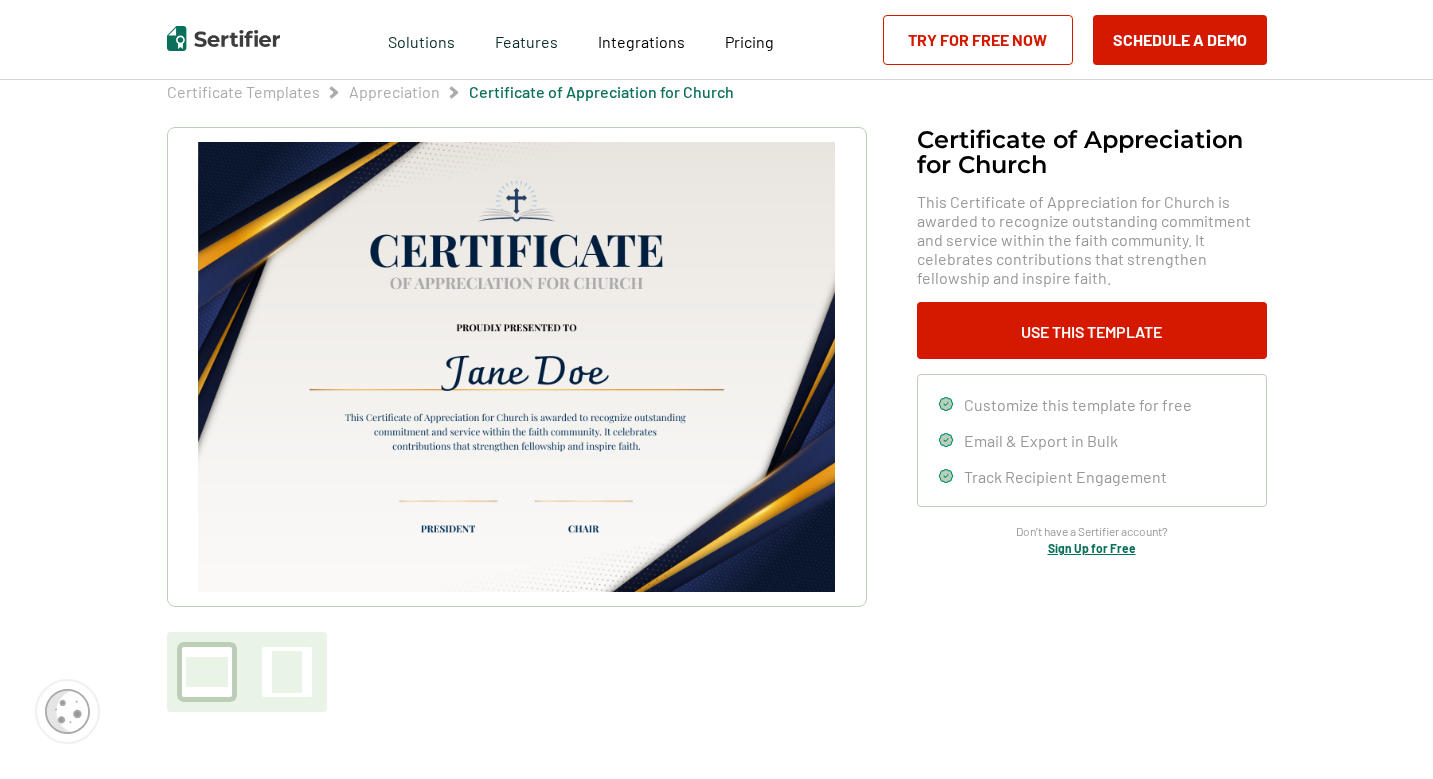 scroll, scrollTop: 87, scrollLeft: 0, axis: vertical 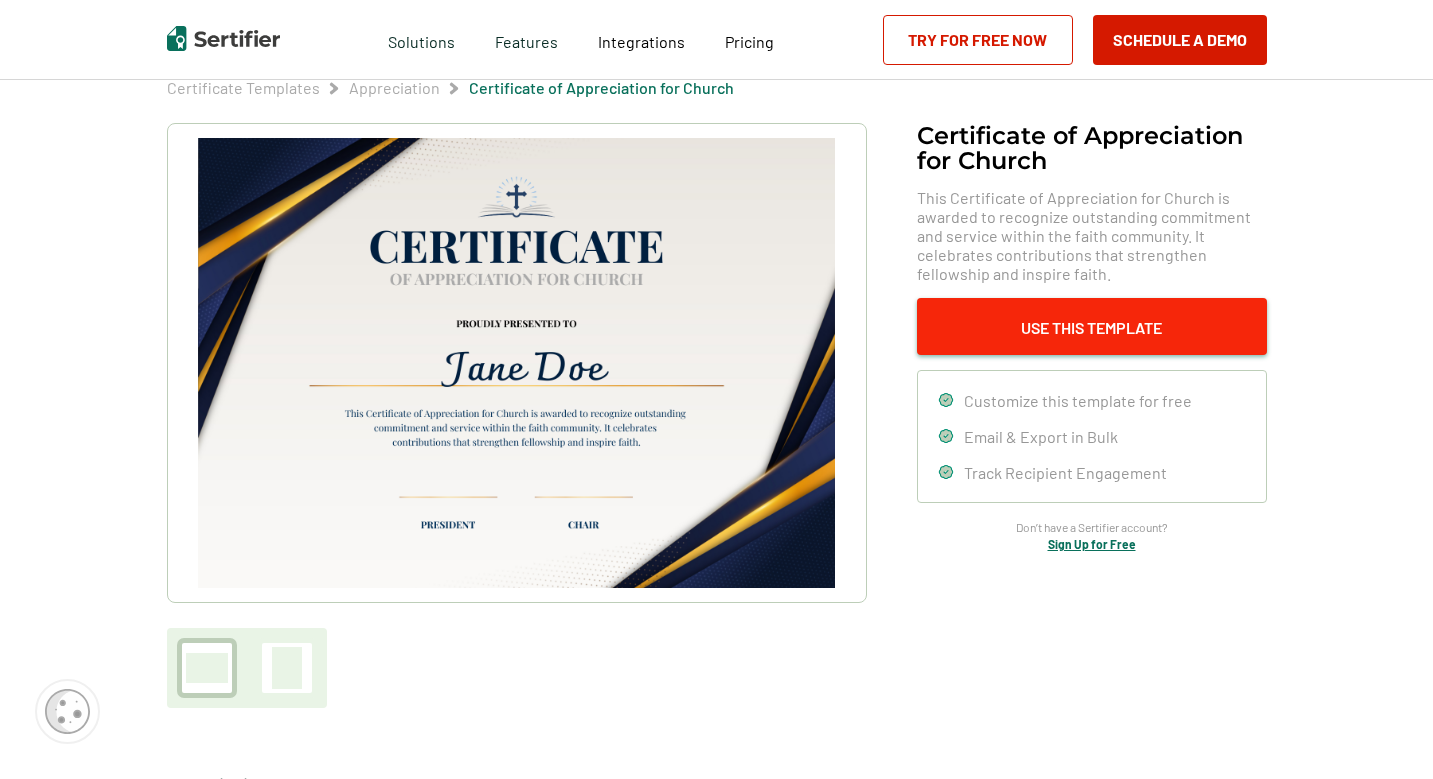 click on "Use This Template" at bounding box center (1092, 326) 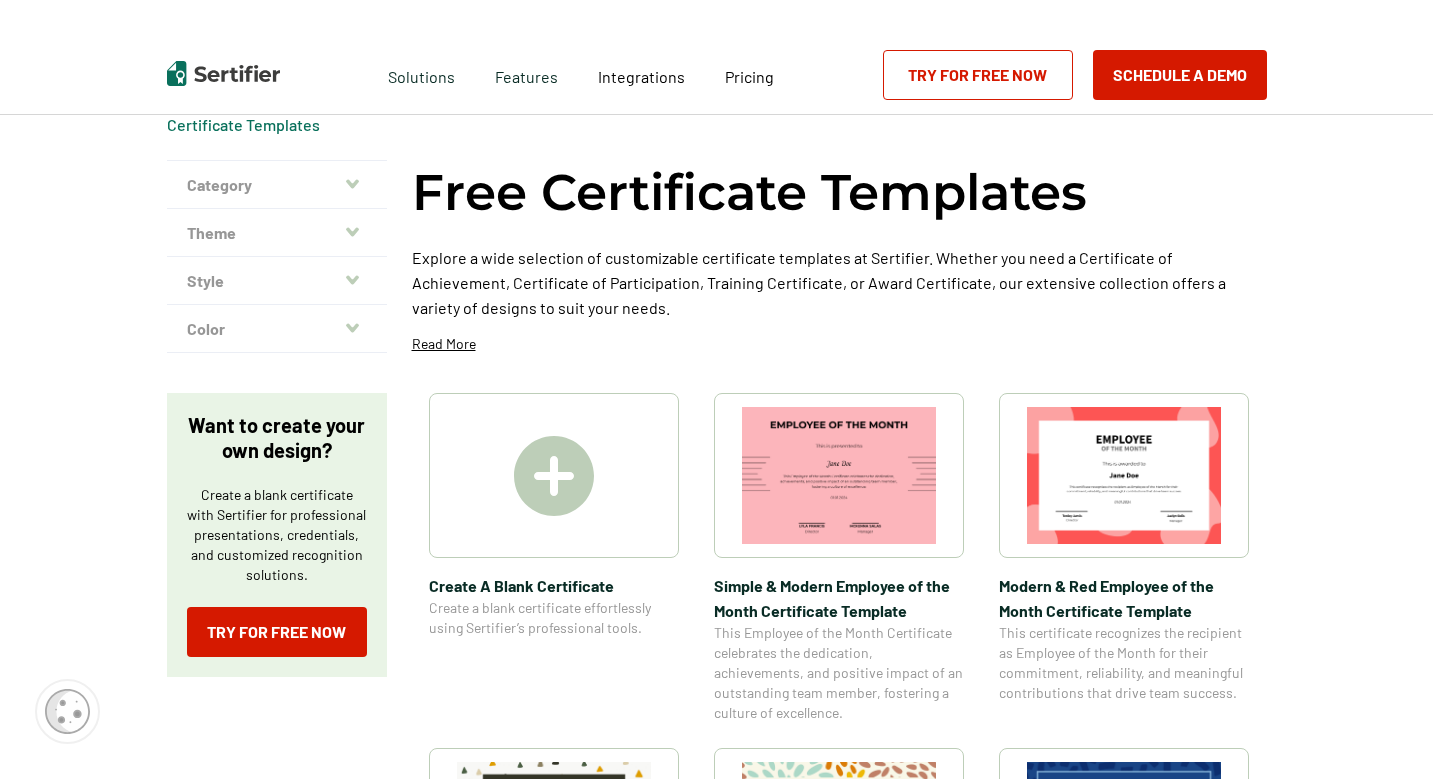 scroll, scrollTop: 0, scrollLeft: 0, axis: both 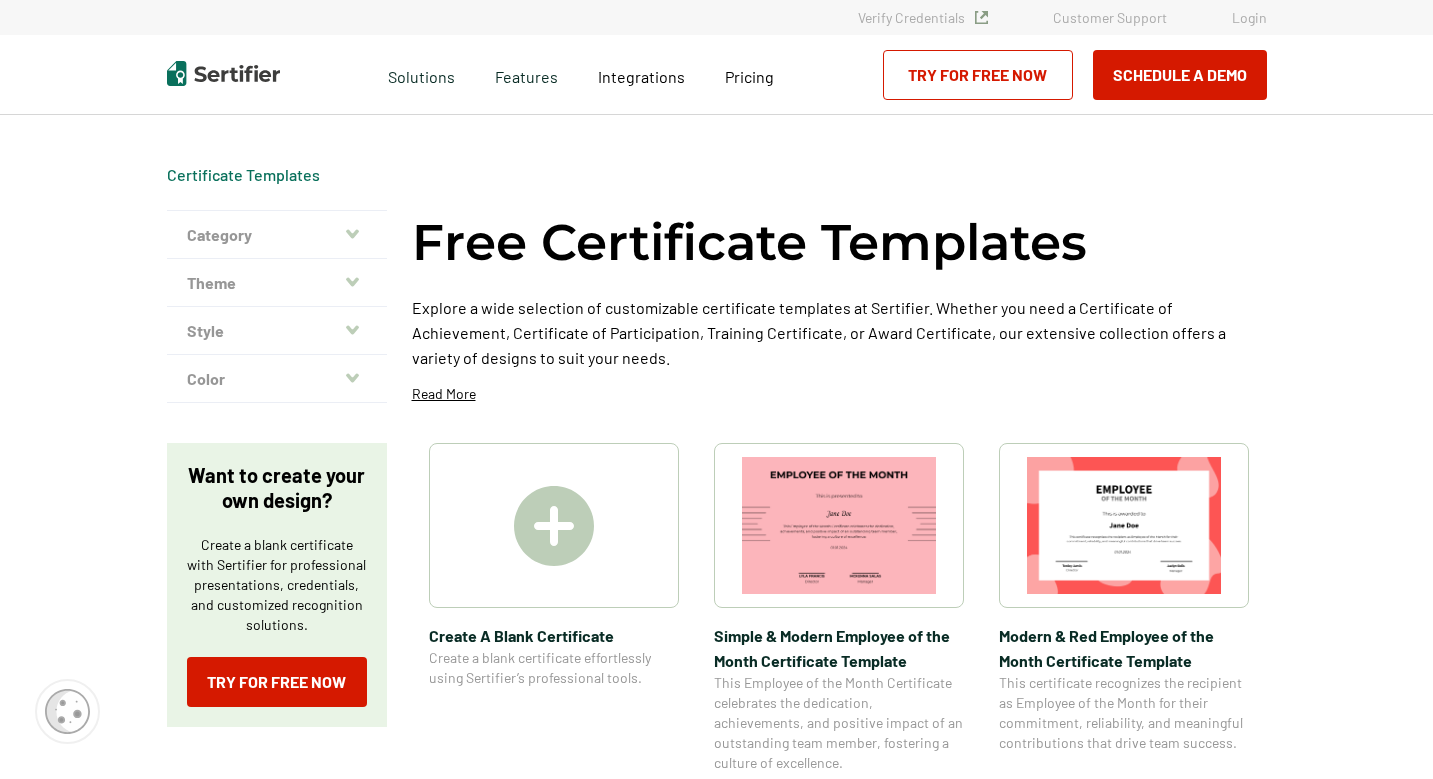 click on "Category" at bounding box center [277, 235] 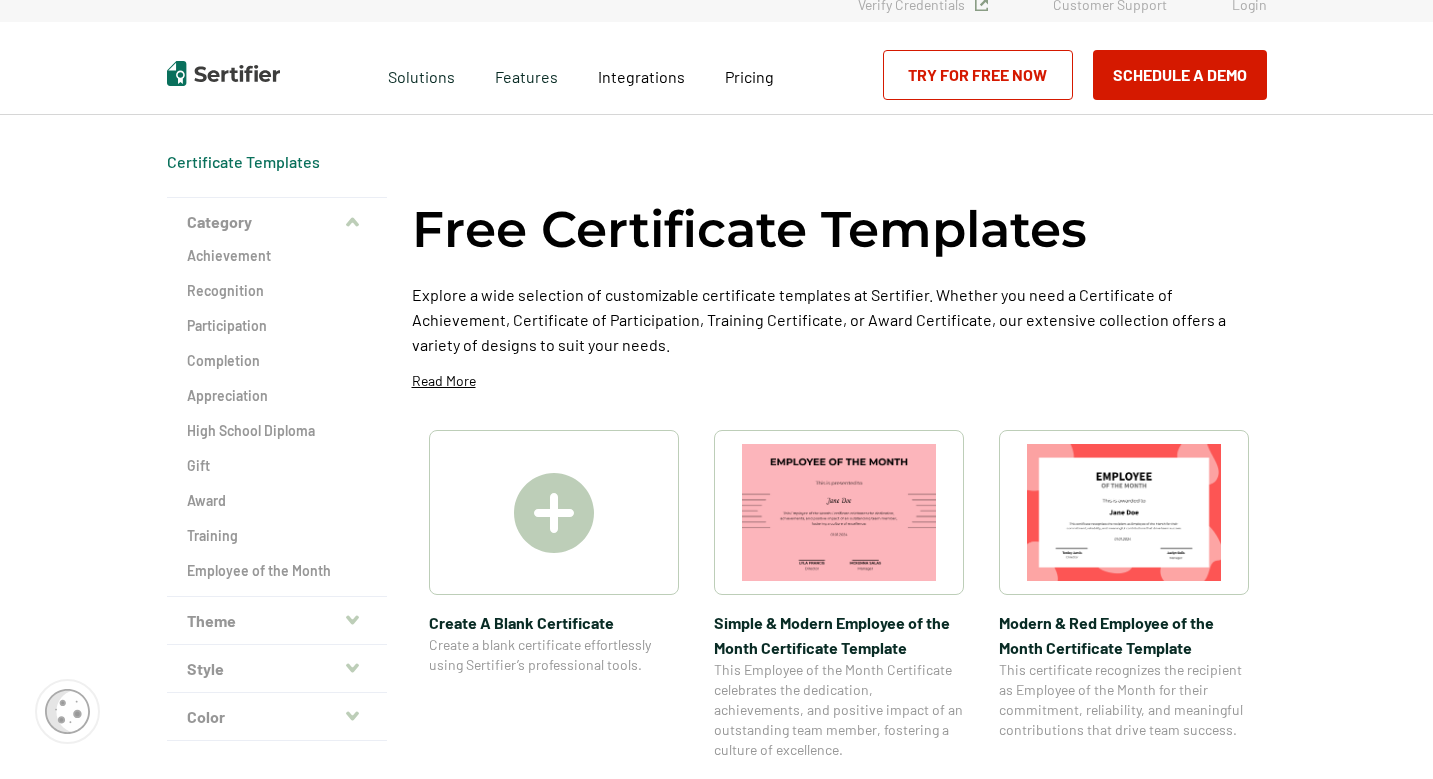 scroll, scrollTop: 14, scrollLeft: 0, axis: vertical 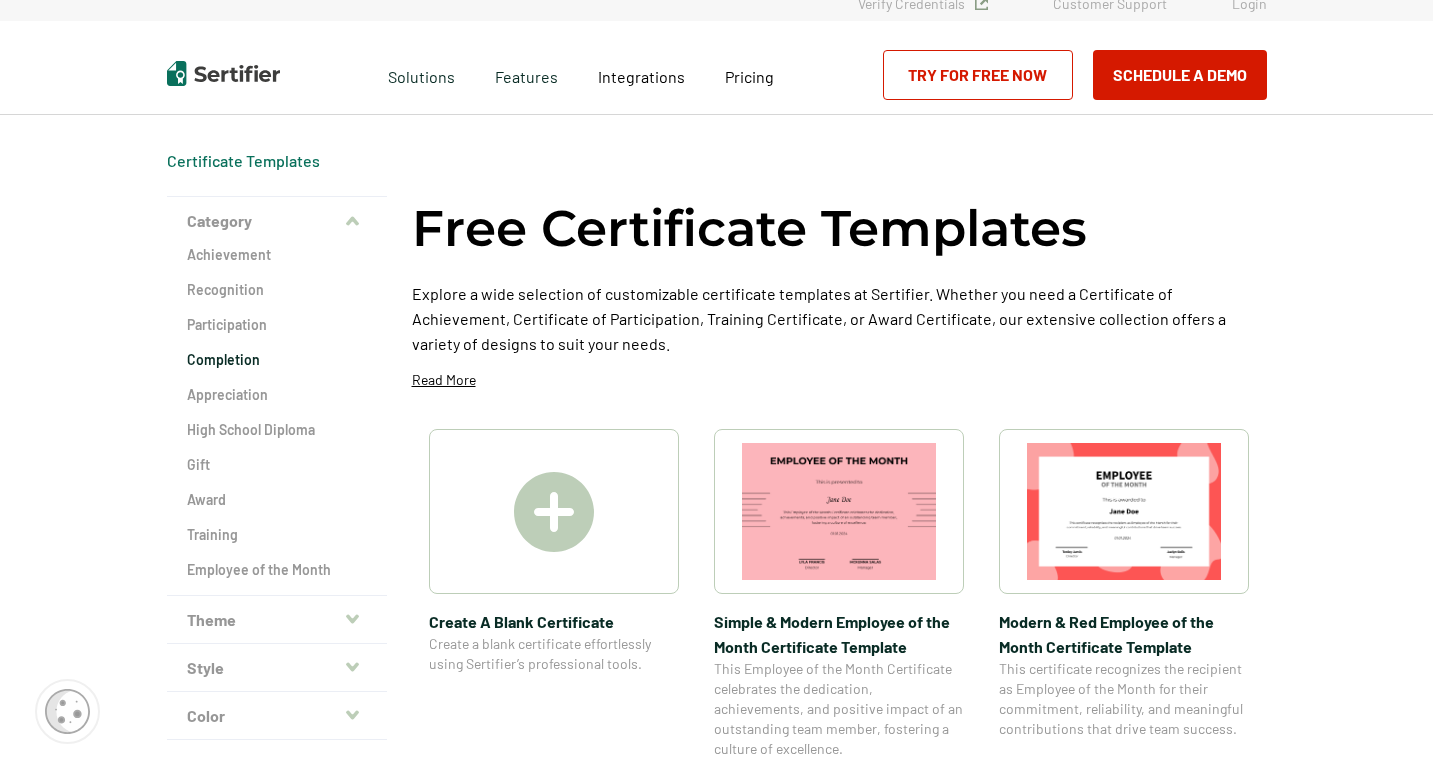 click on "Completion" at bounding box center (277, 360) 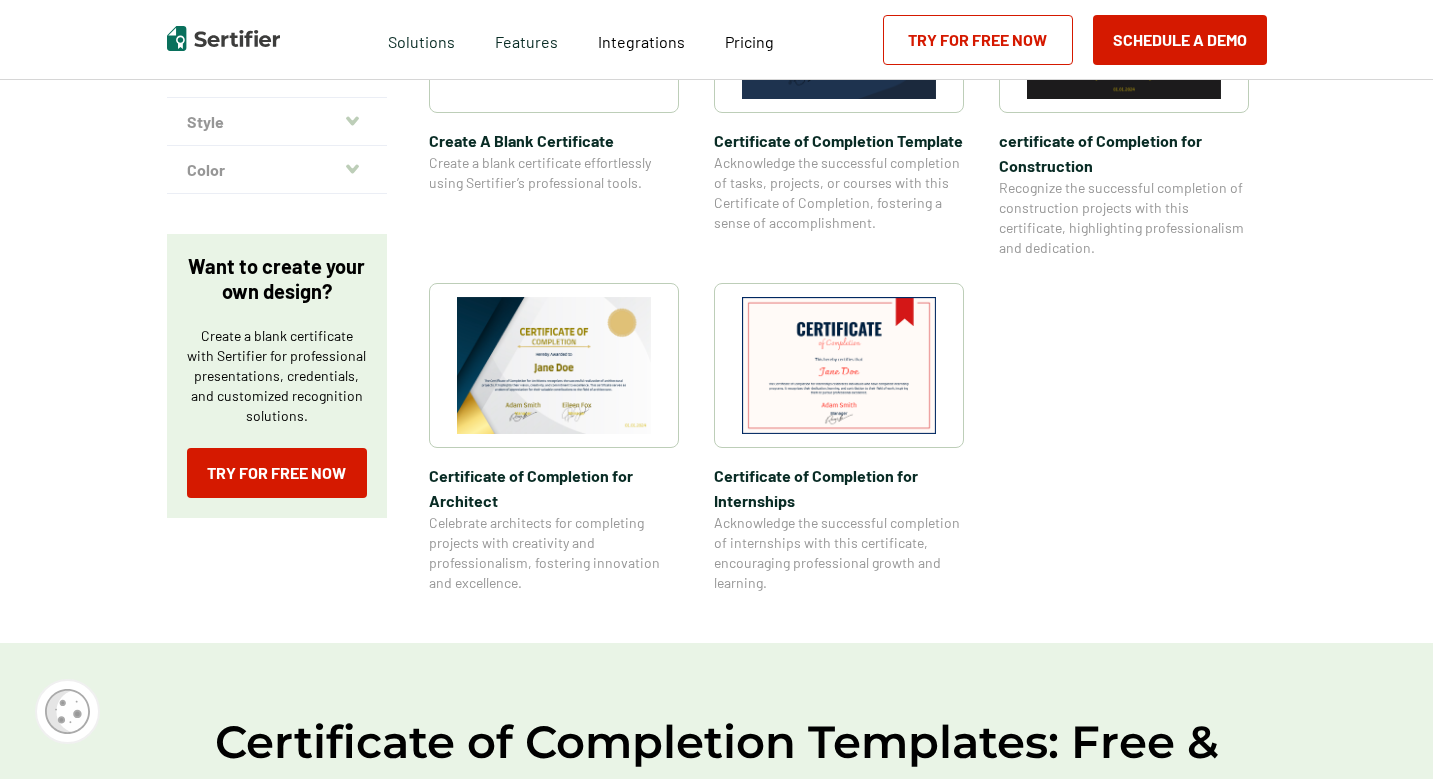 scroll, scrollTop: 562, scrollLeft: 0, axis: vertical 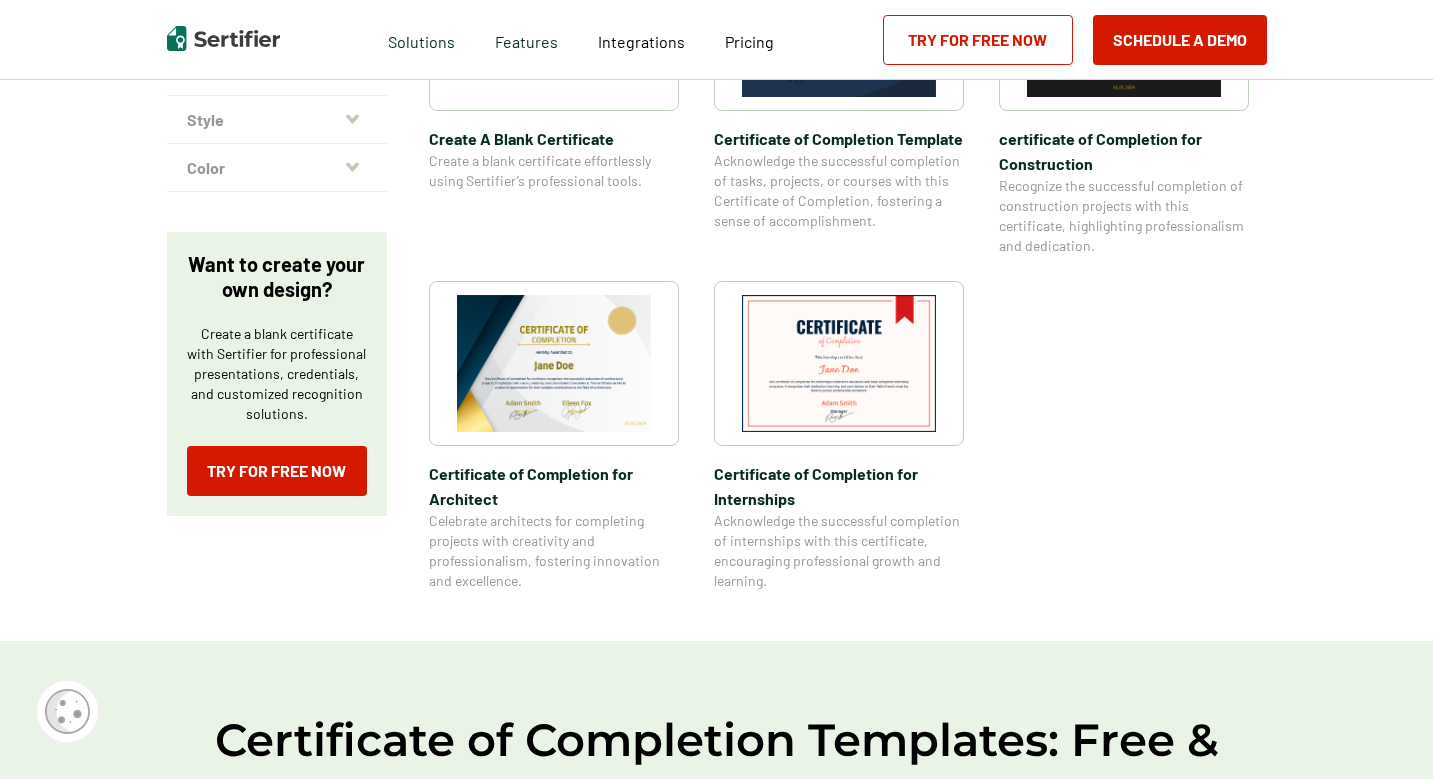 click at bounding box center (554, 363) 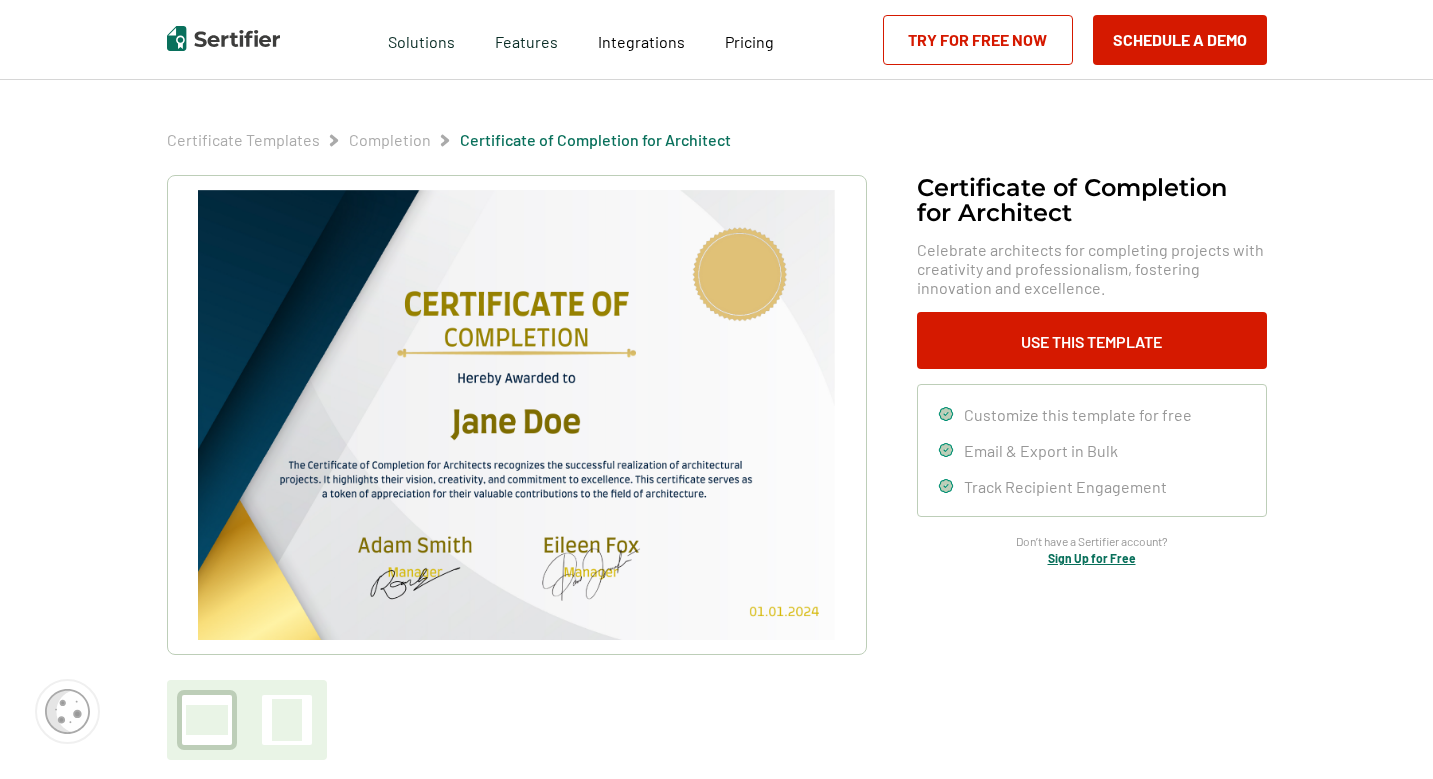 scroll, scrollTop: 68, scrollLeft: 0, axis: vertical 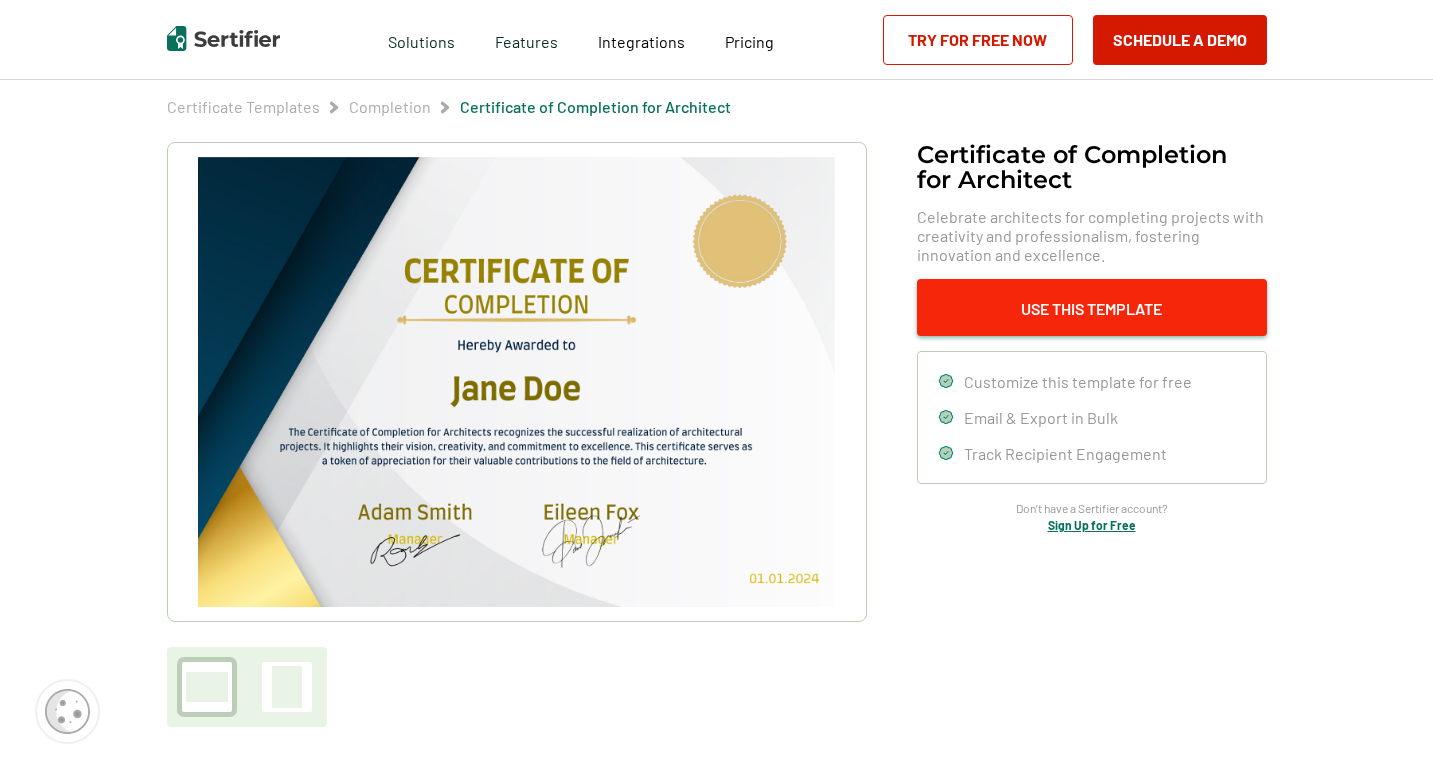 click on "Use This Template" at bounding box center (1092, 307) 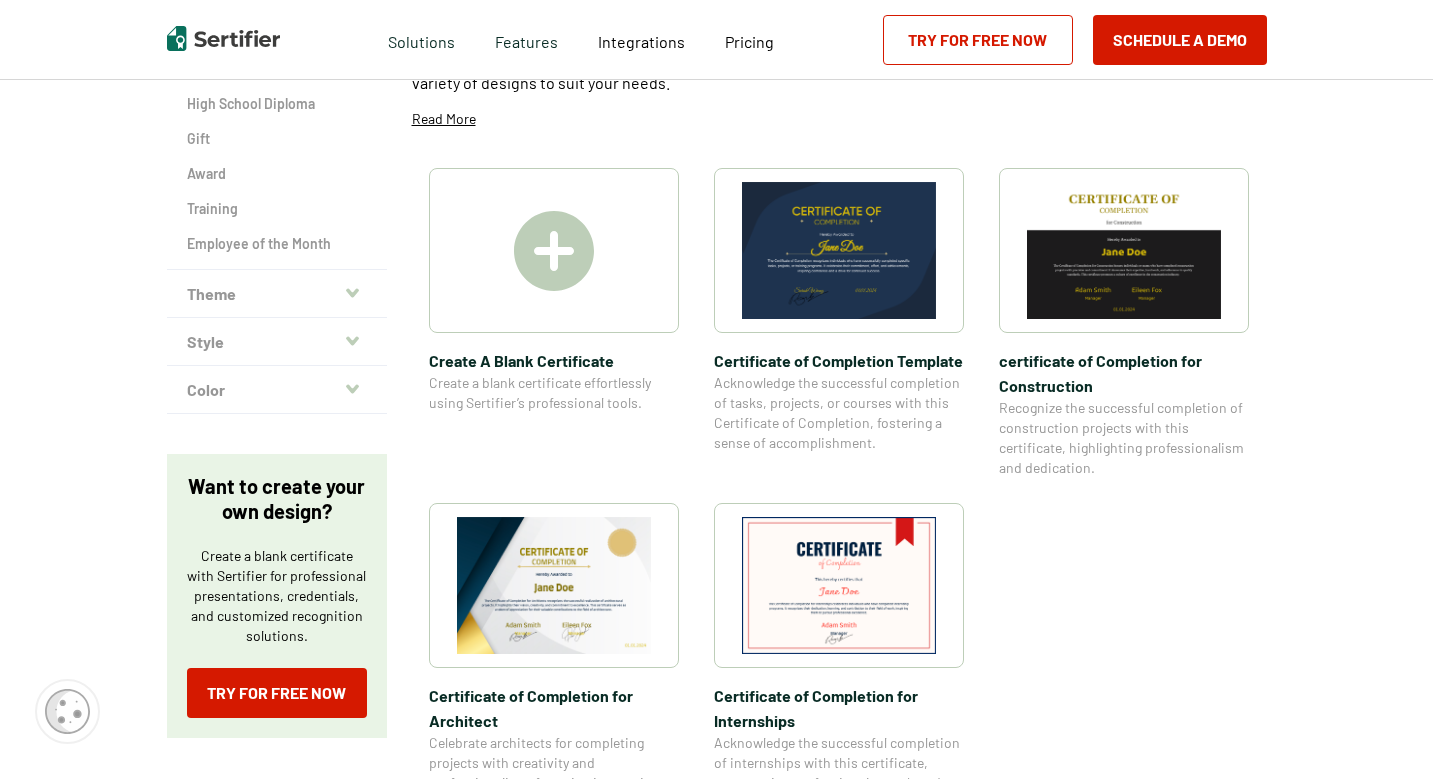scroll, scrollTop: 0, scrollLeft: 0, axis: both 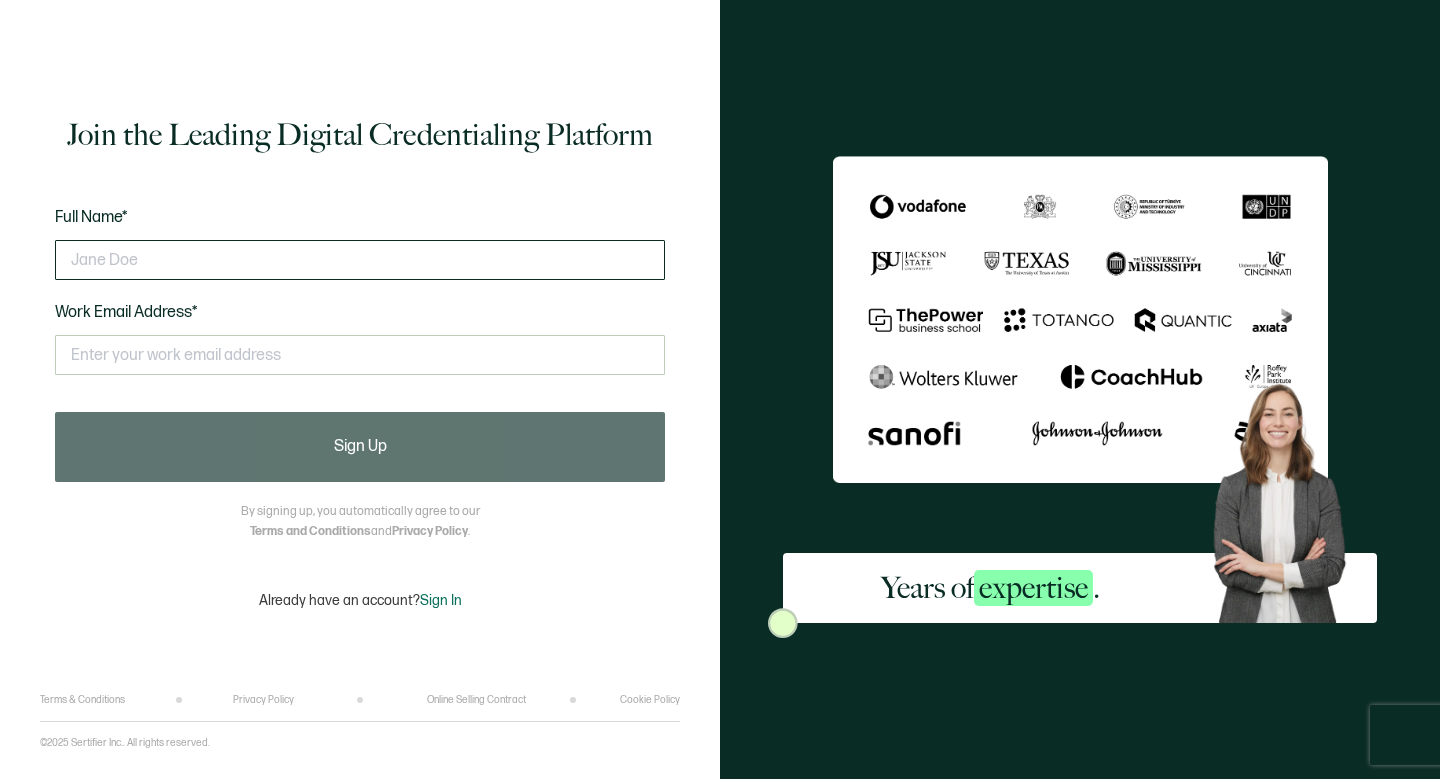 click at bounding box center (360, 260) 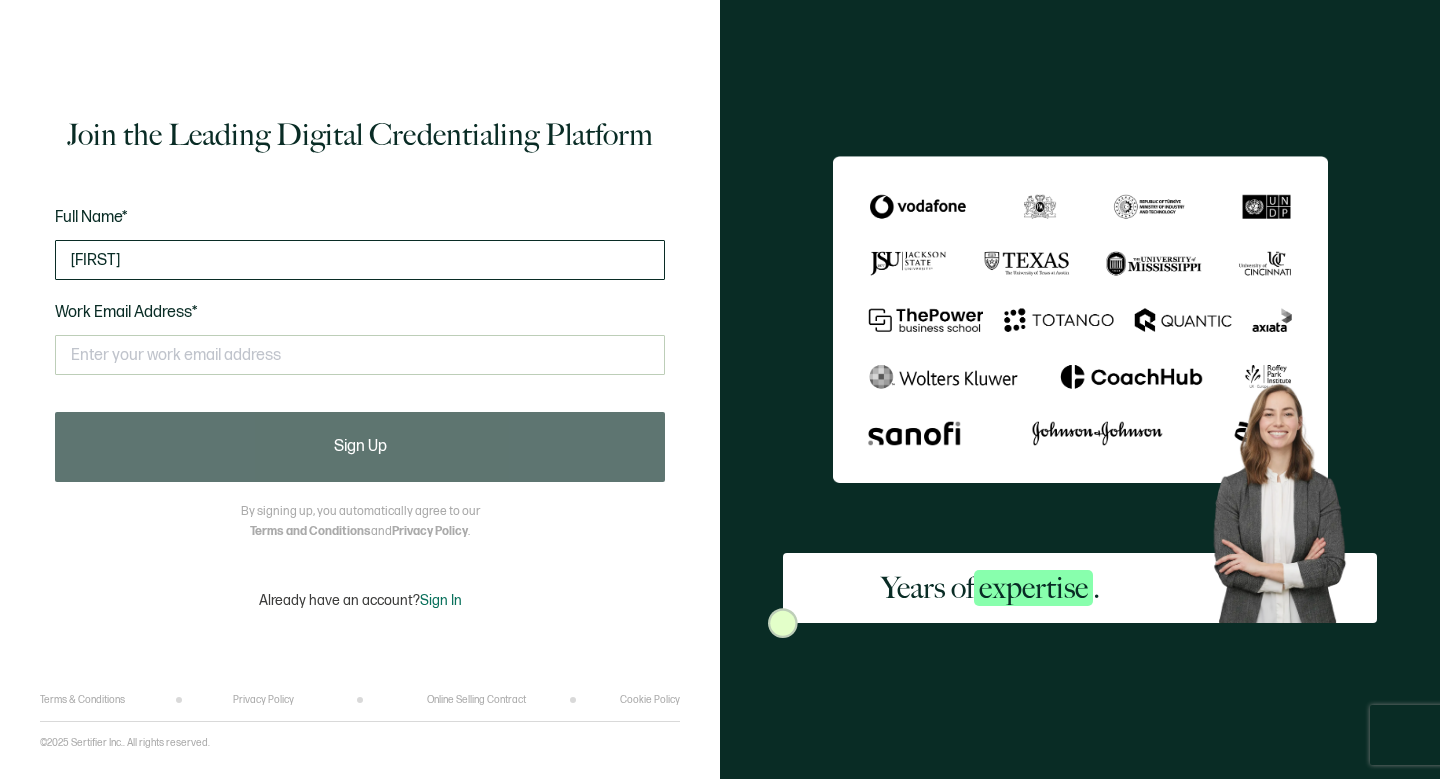 type on "[FIRST]" 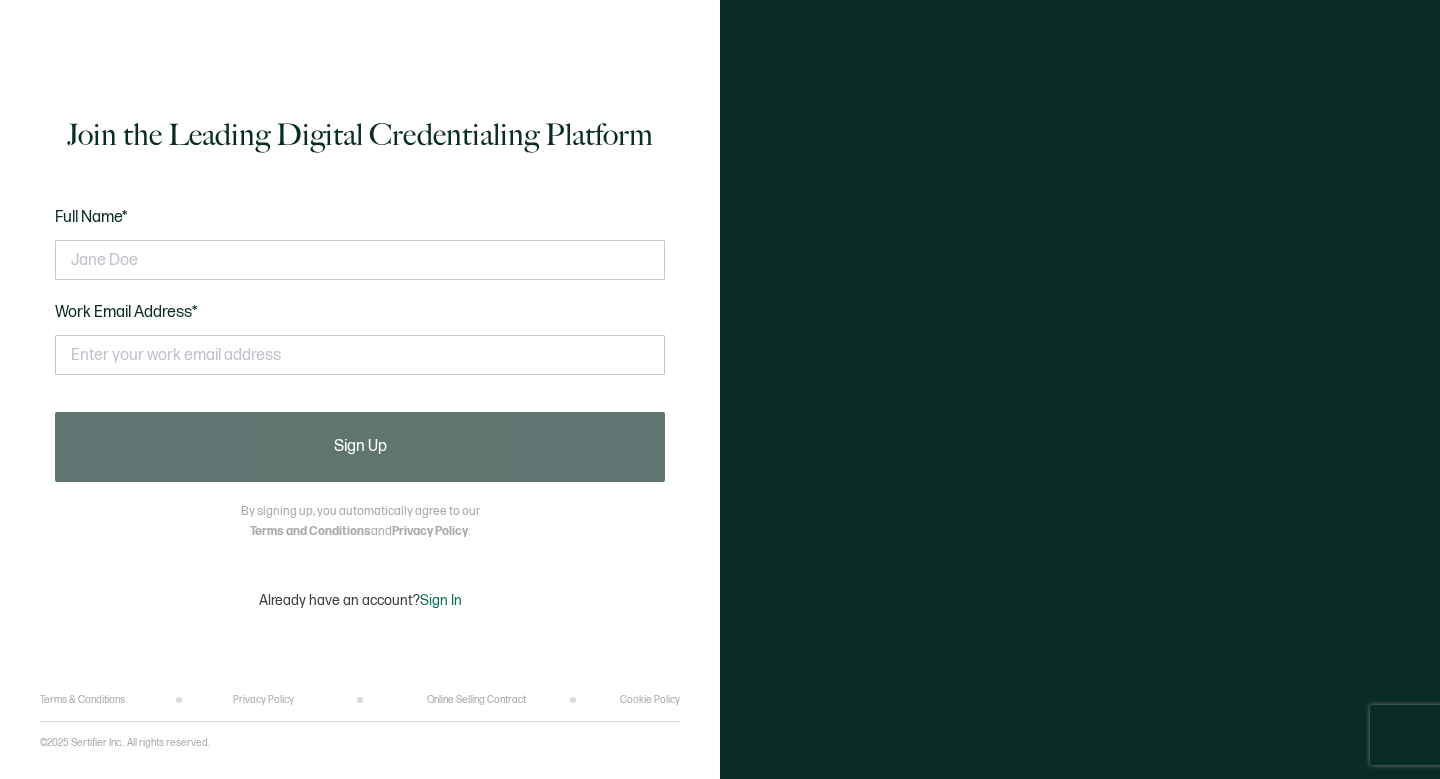 scroll, scrollTop: 0, scrollLeft: 0, axis: both 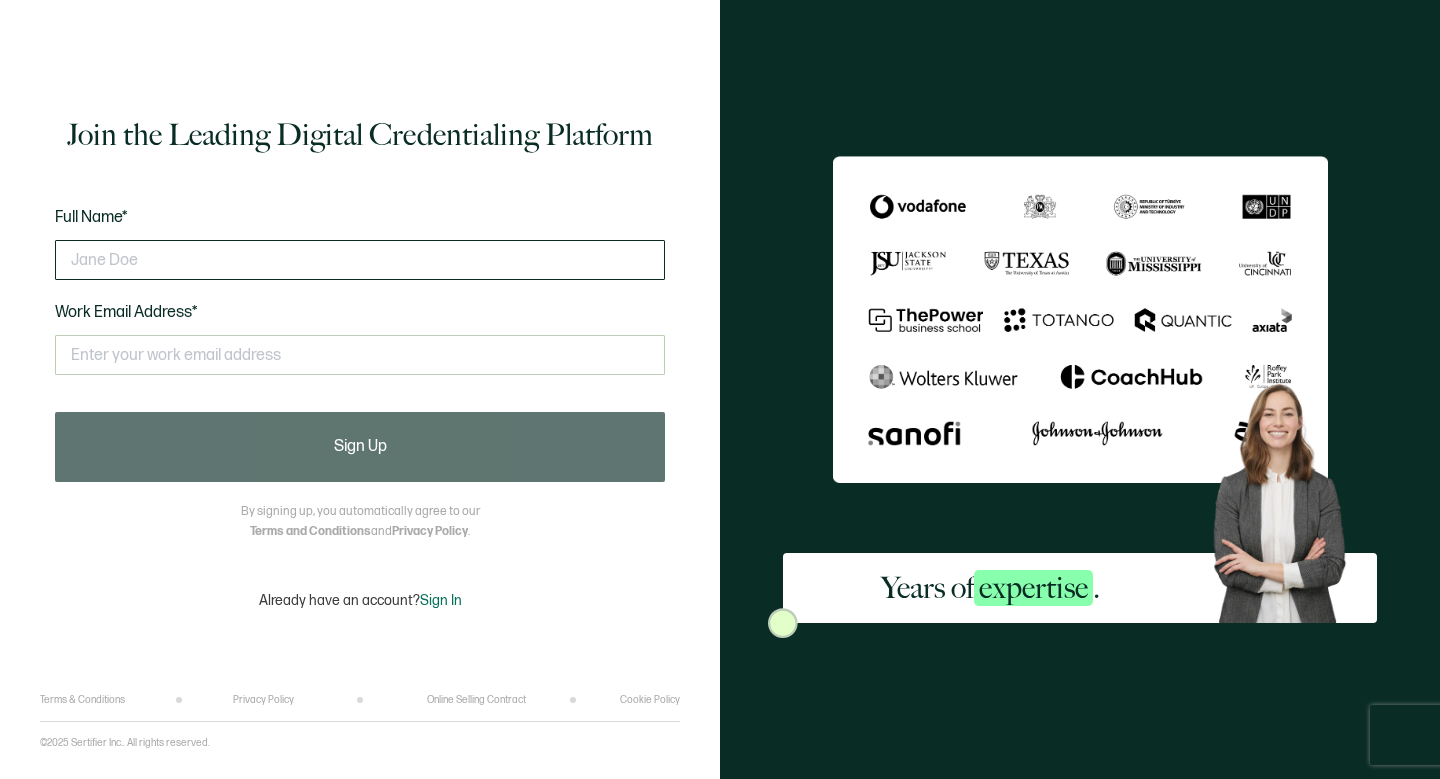 click at bounding box center (360, 260) 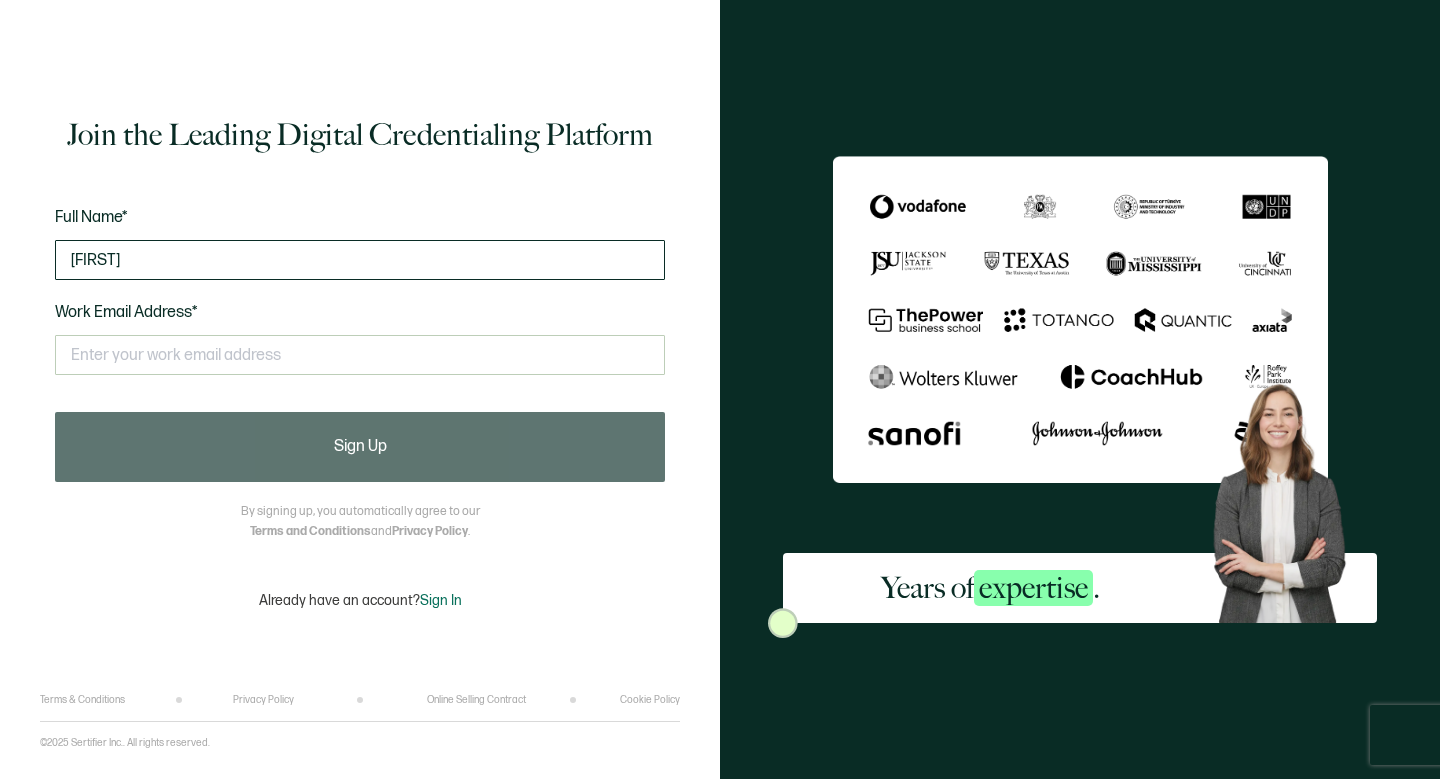 type on "Dimitri" 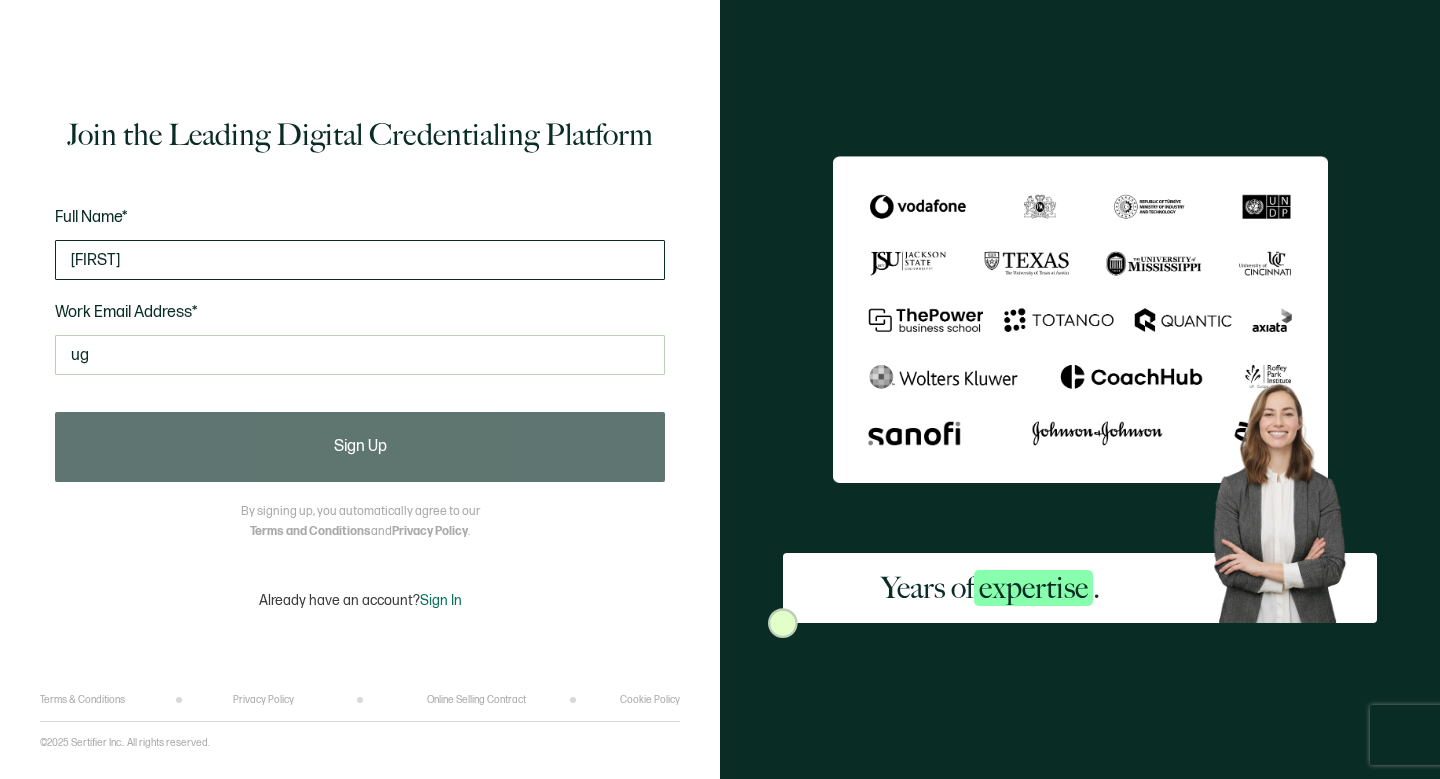 type on "u" 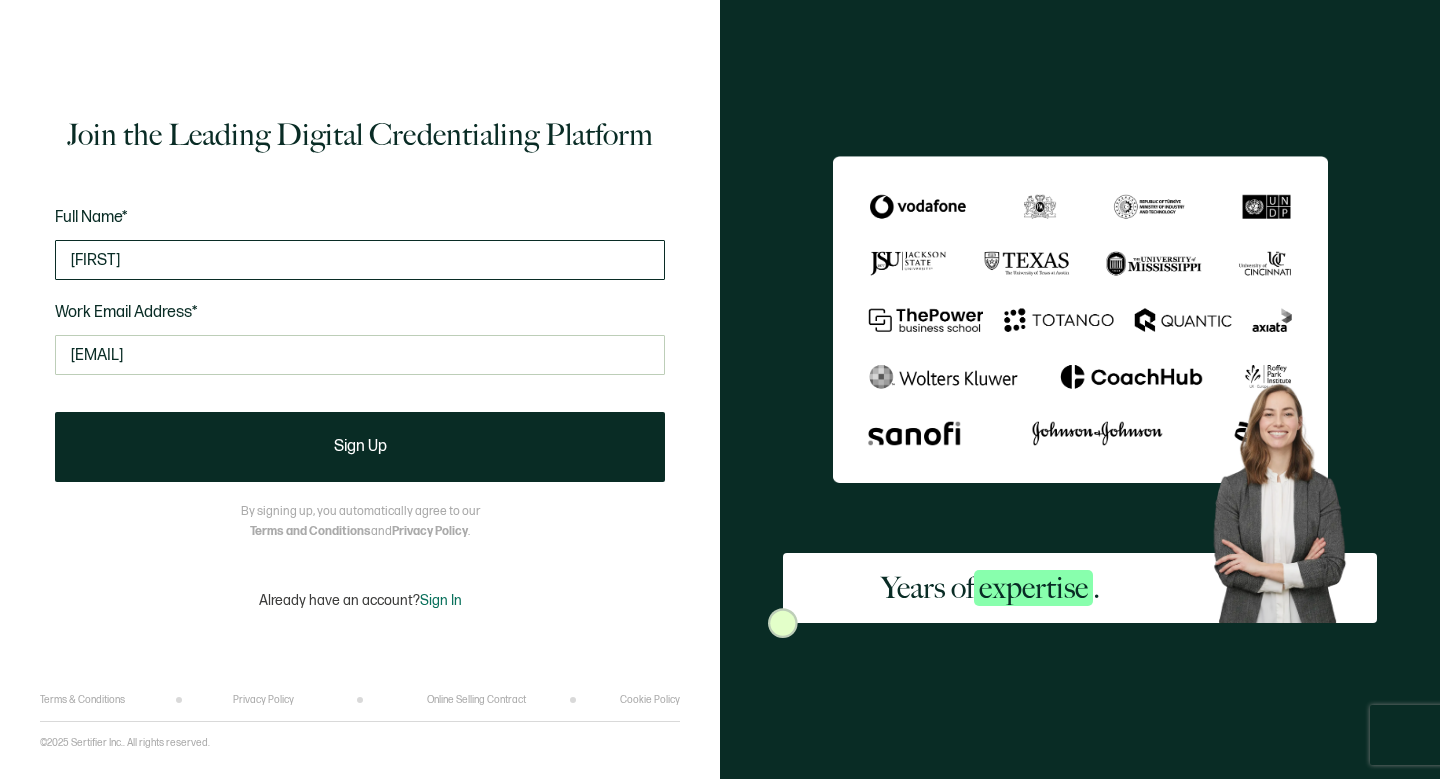 type on "dimitri.nwankwo@rosalindfranklin.edu" 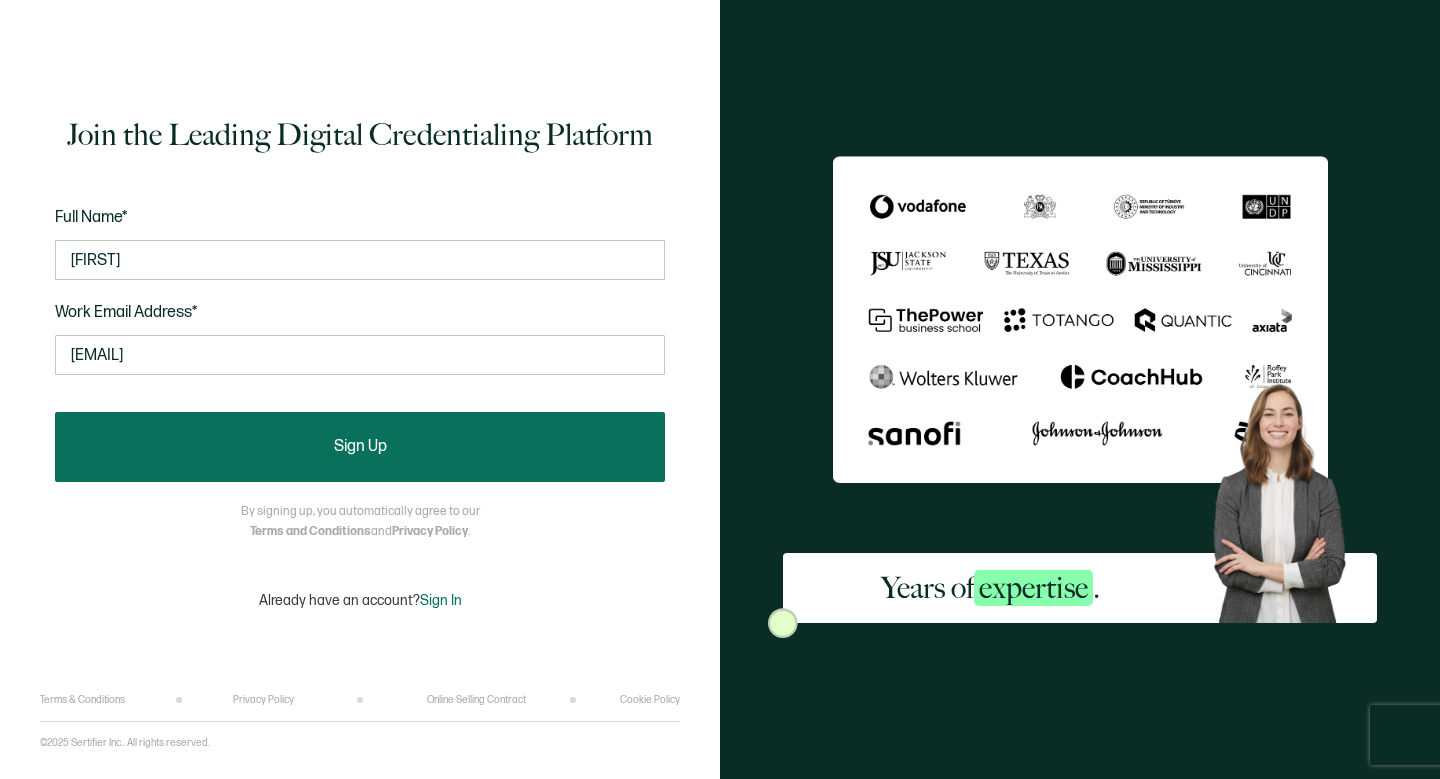 click on "Sign Up" at bounding box center [360, 447] 